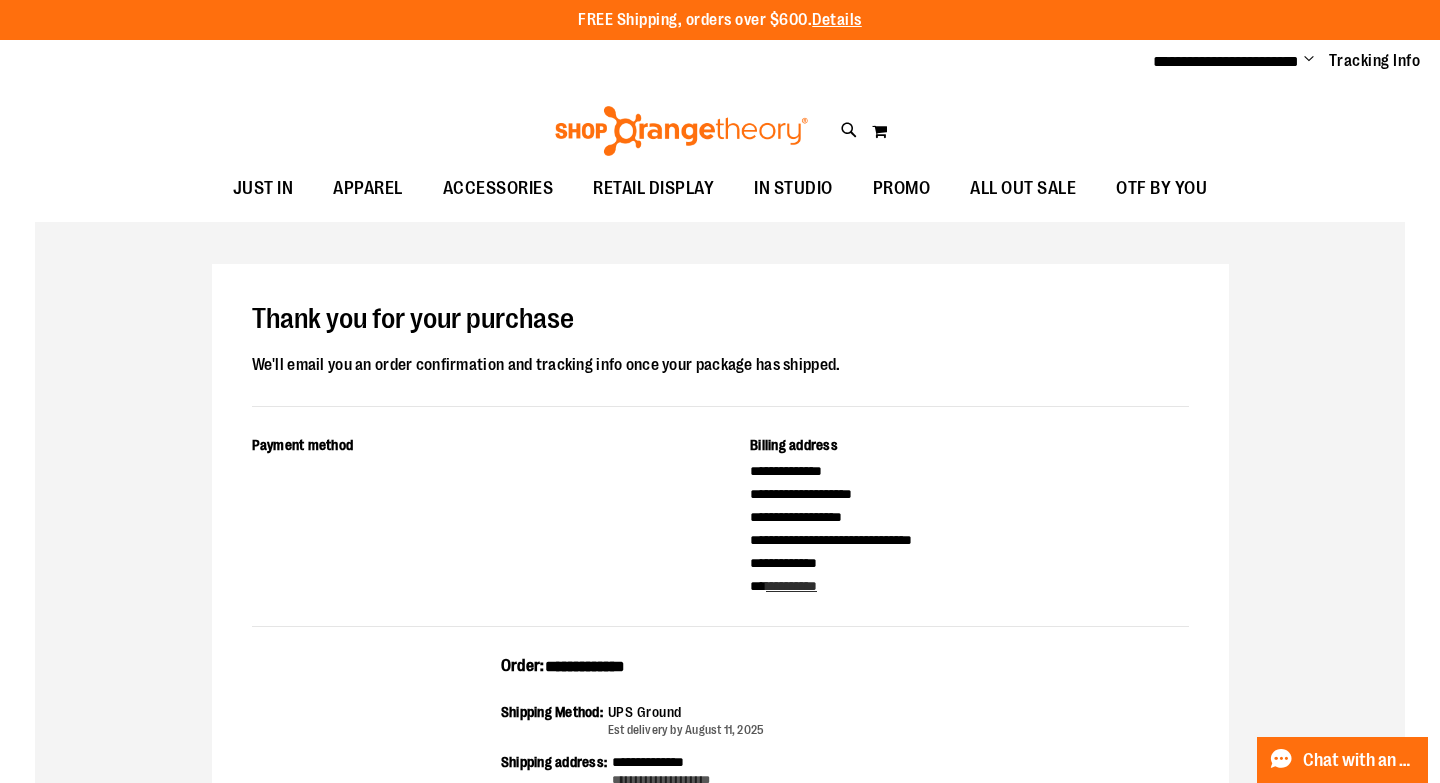 scroll, scrollTop: 0, scrollLeft: 0, axis: both 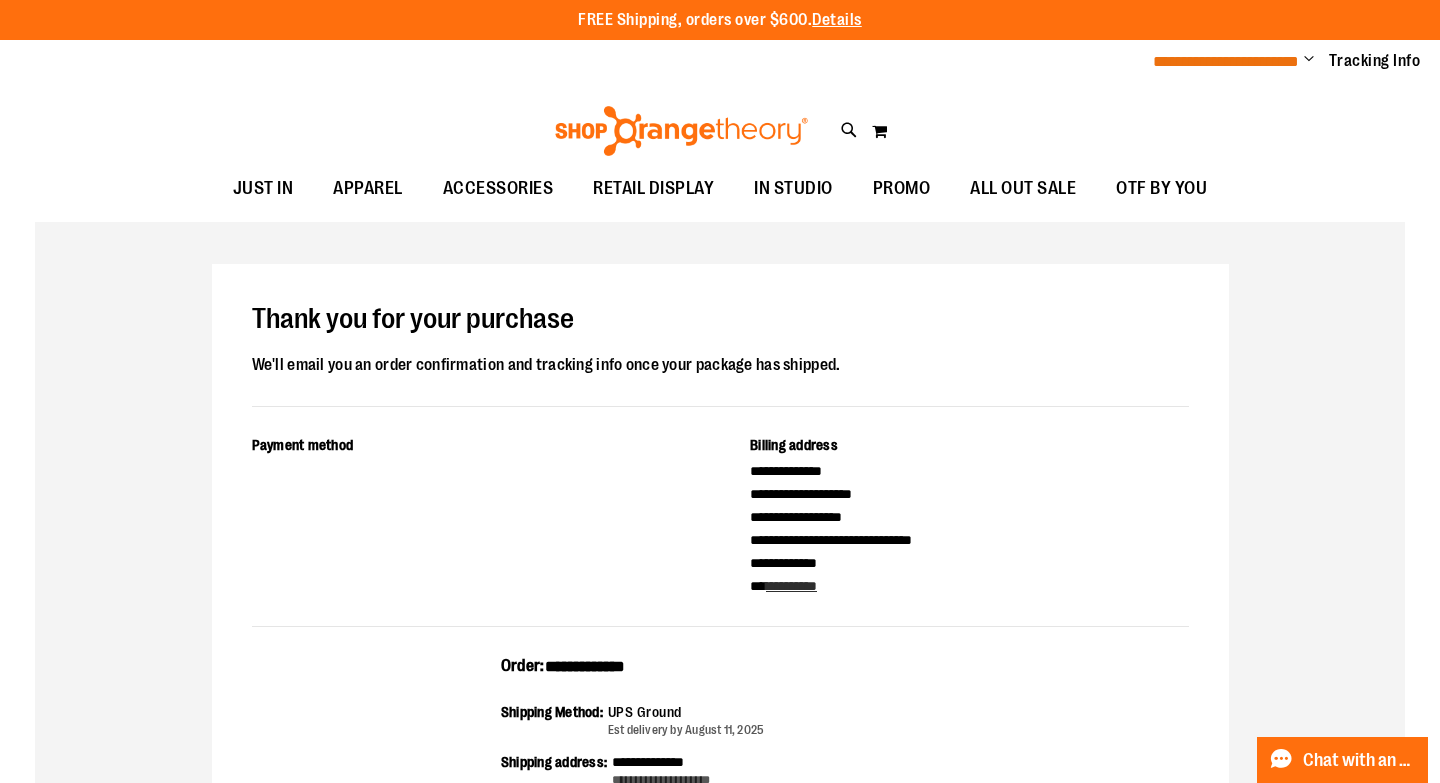 click on "**********" at bounding box center [1226, 61] 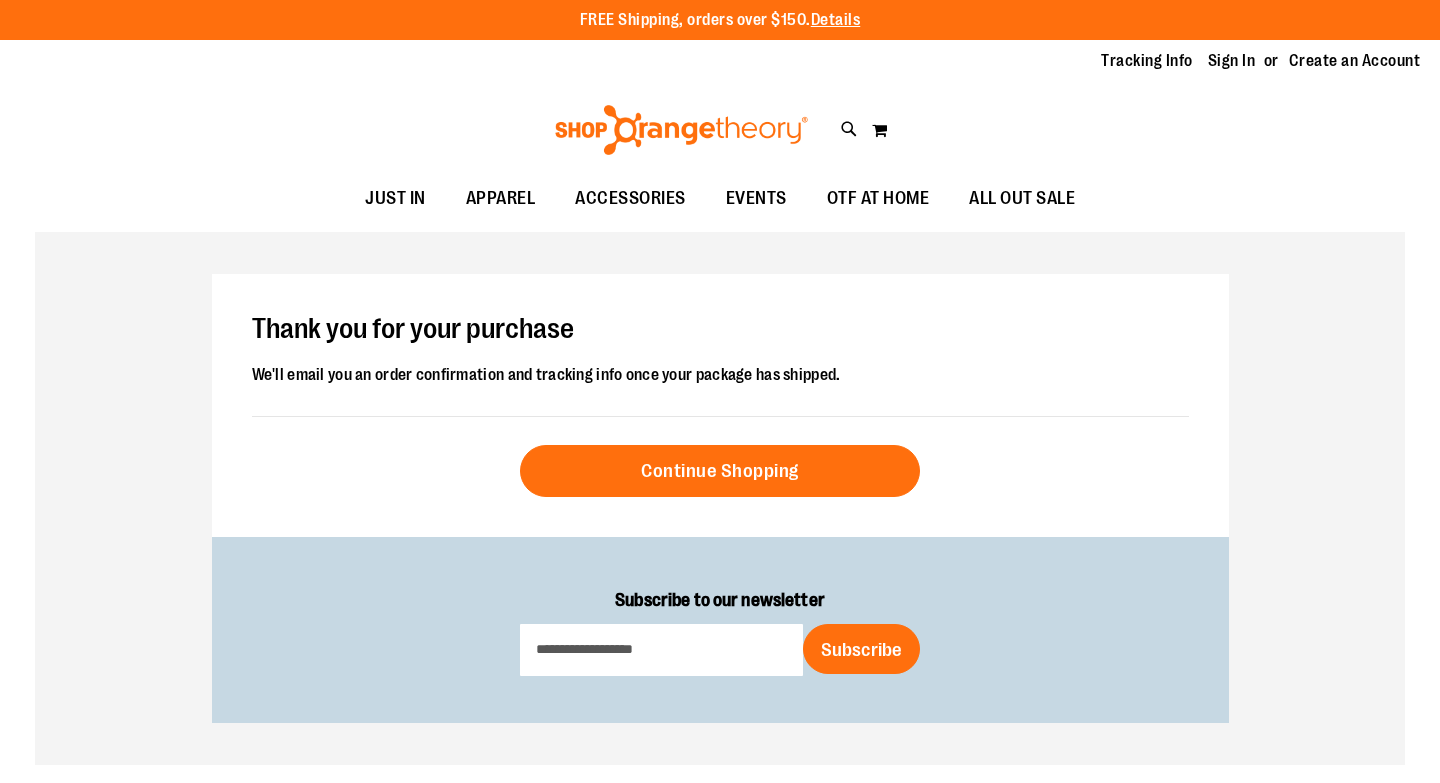 scroll, scrollTop: 0, scrollLeft: 0, axis: both 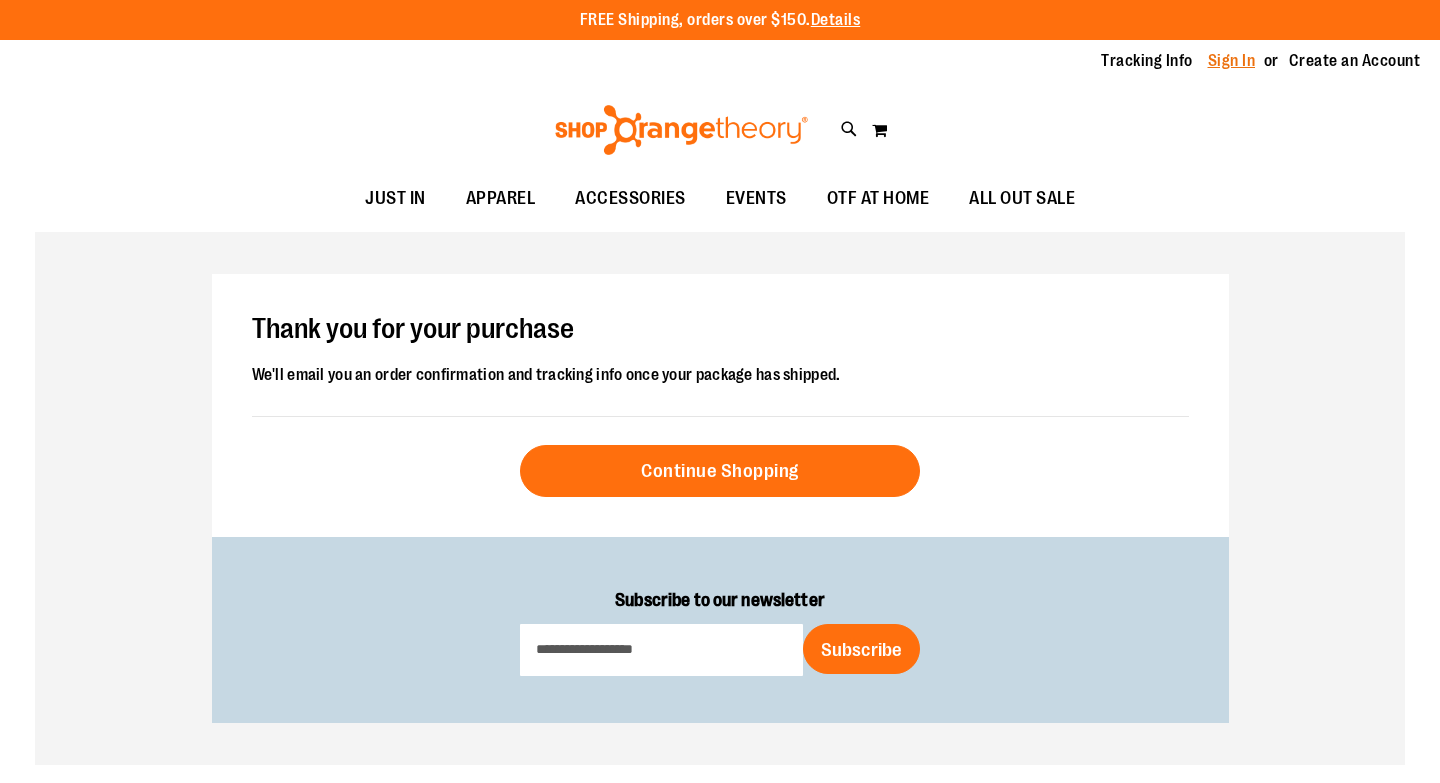 type on "**********" 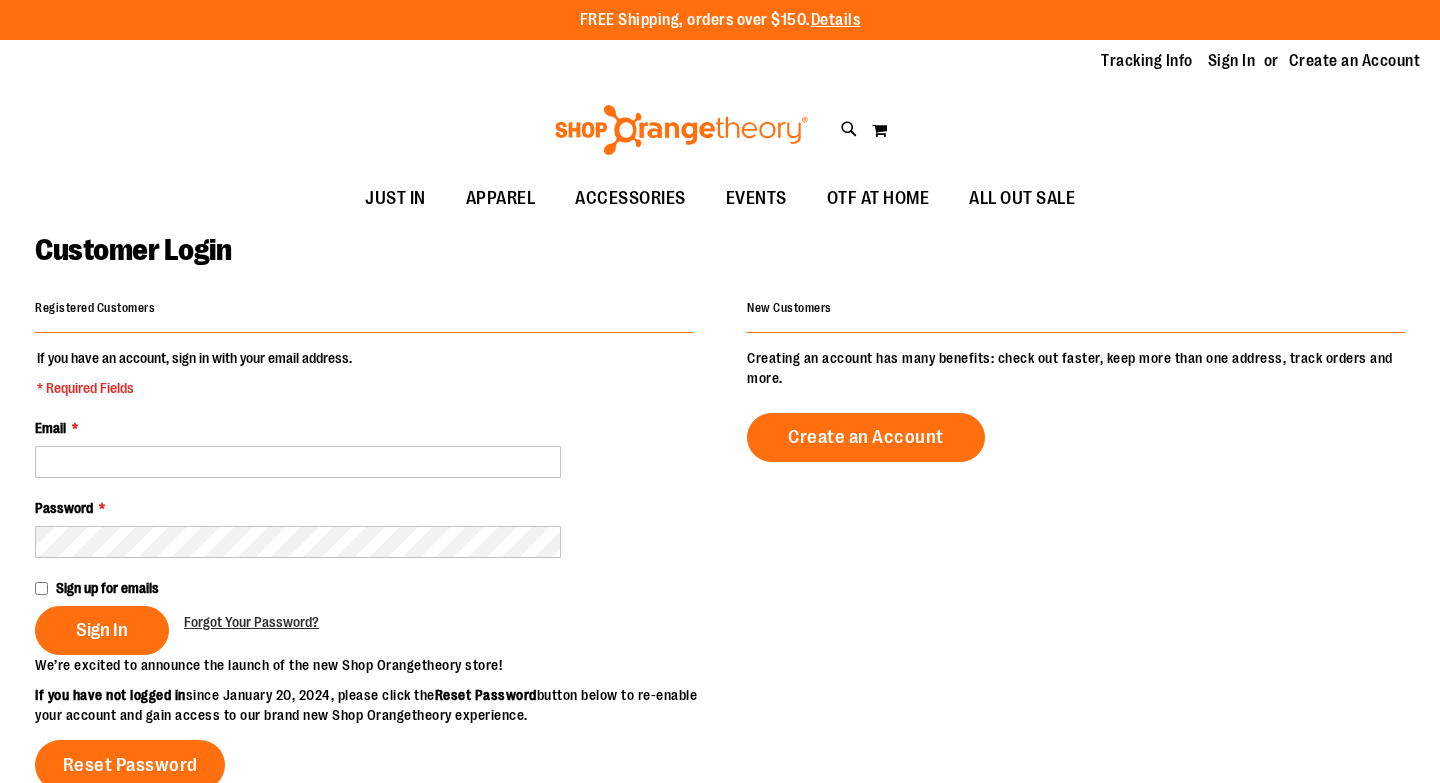 scroll, scrollTop: 0, scrollLeft: 0, axis: both 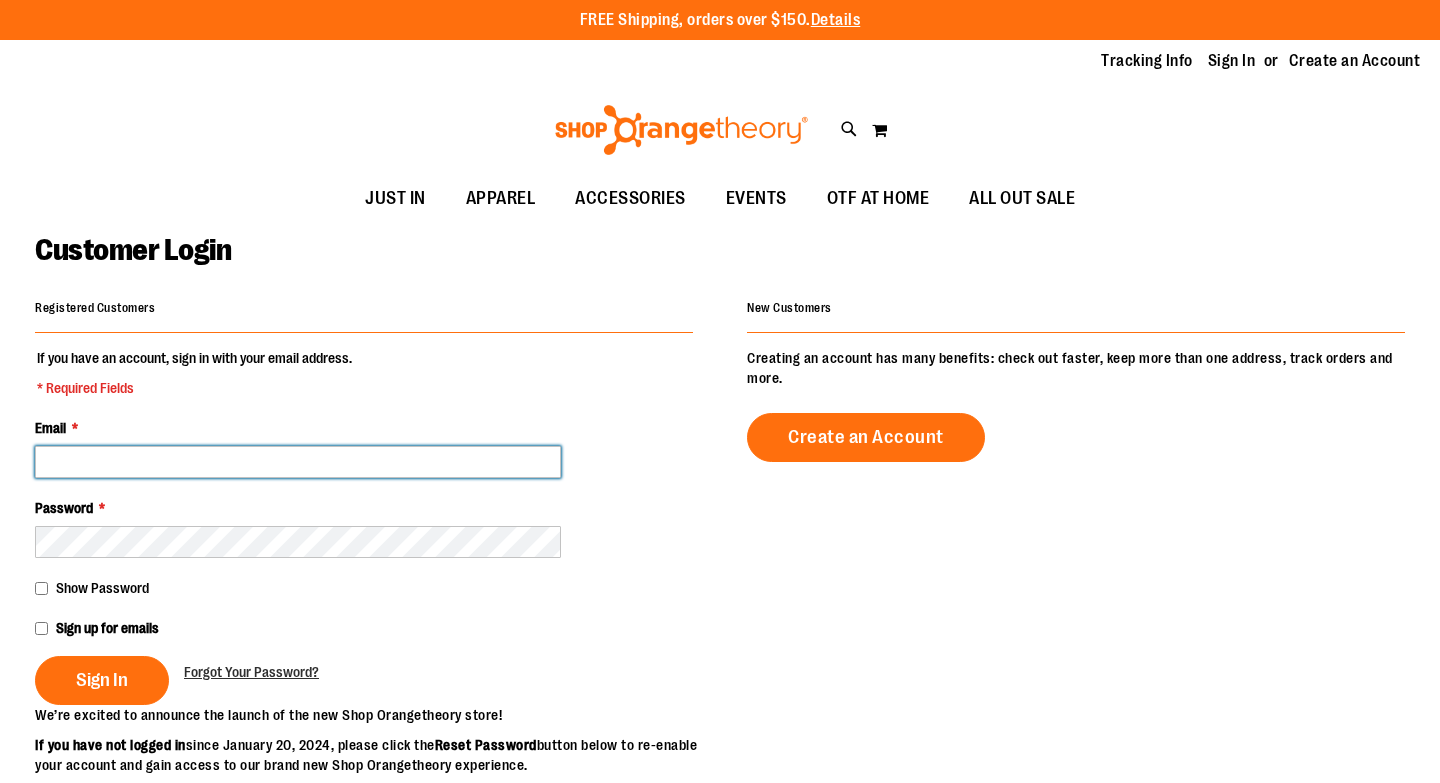 type on "**********" 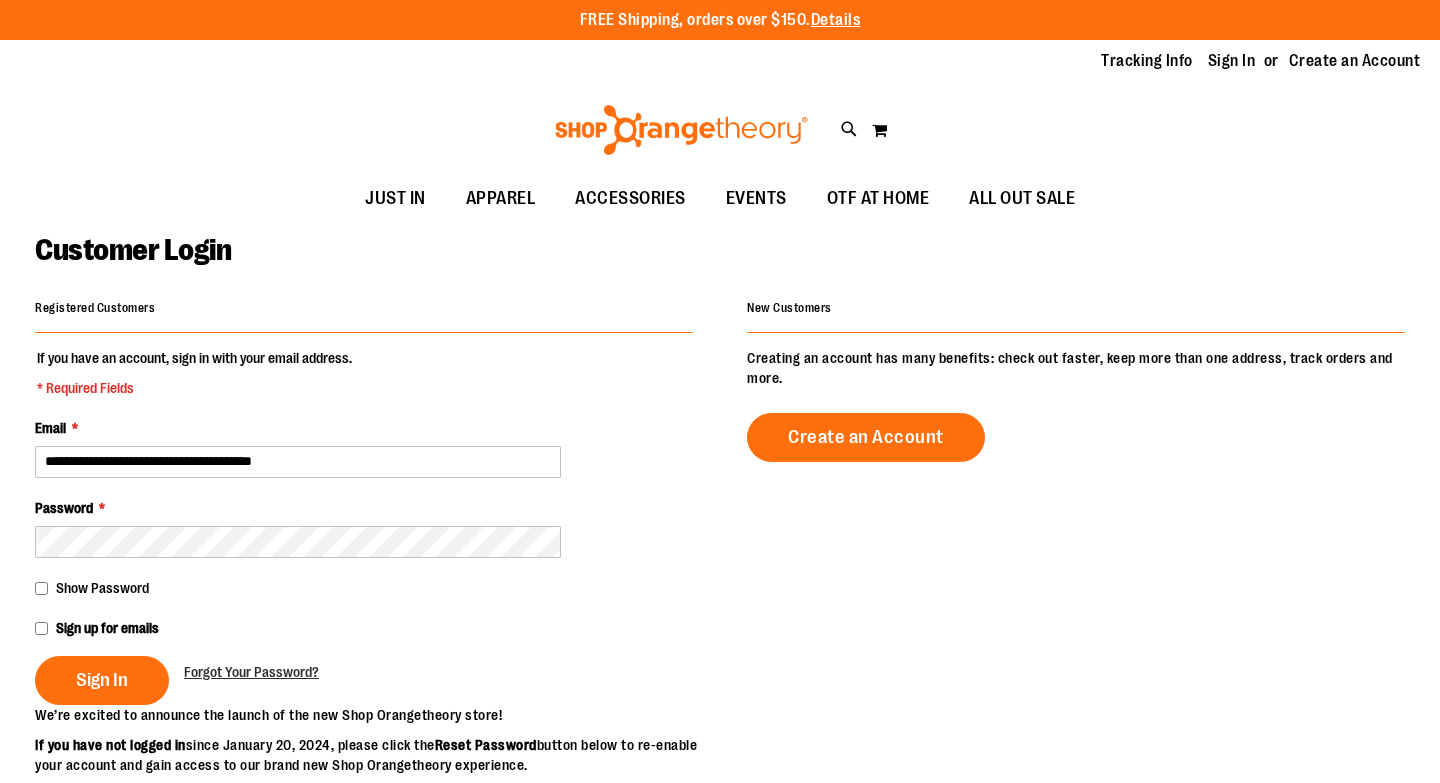 type on "**********" 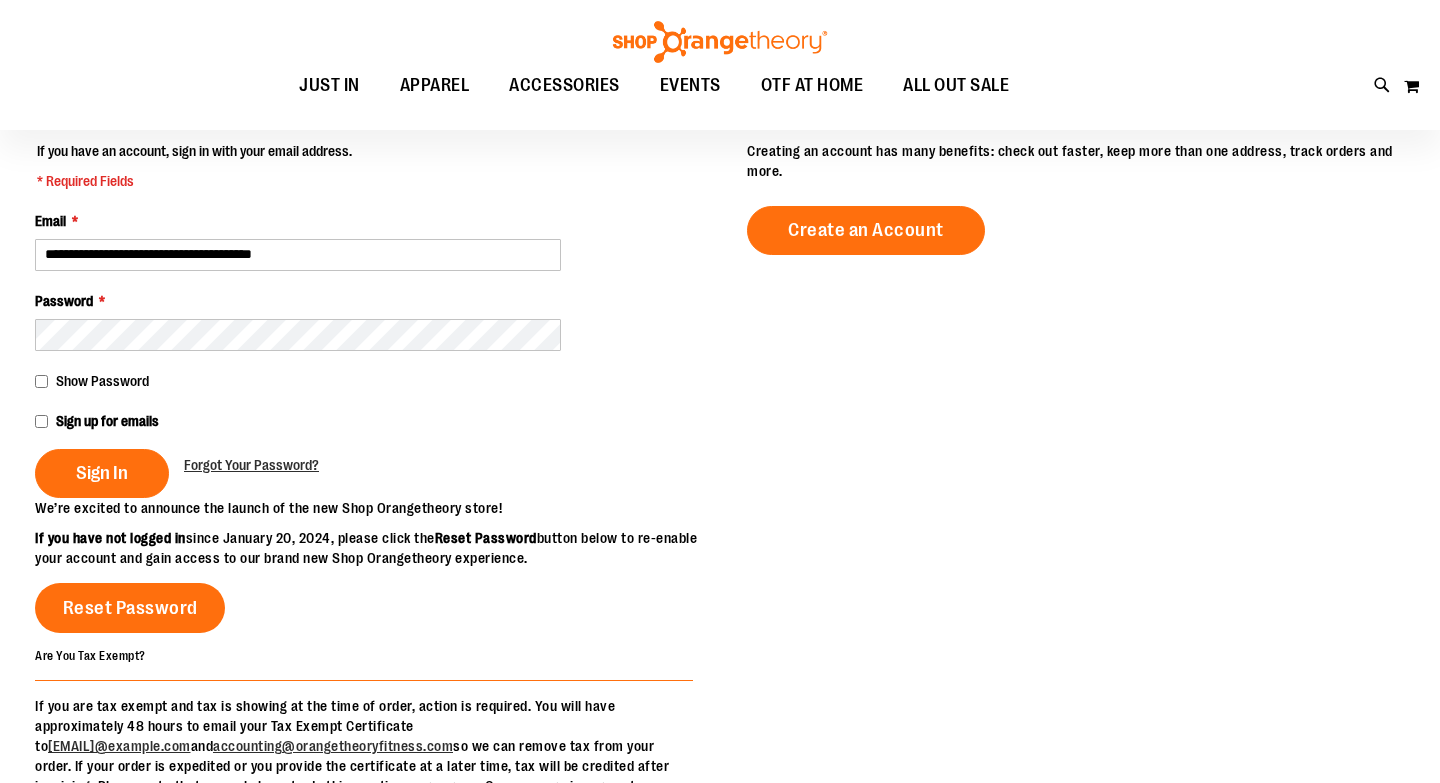 scroll, scrollTop: 210, scrollLeft: 0, axis: vertical 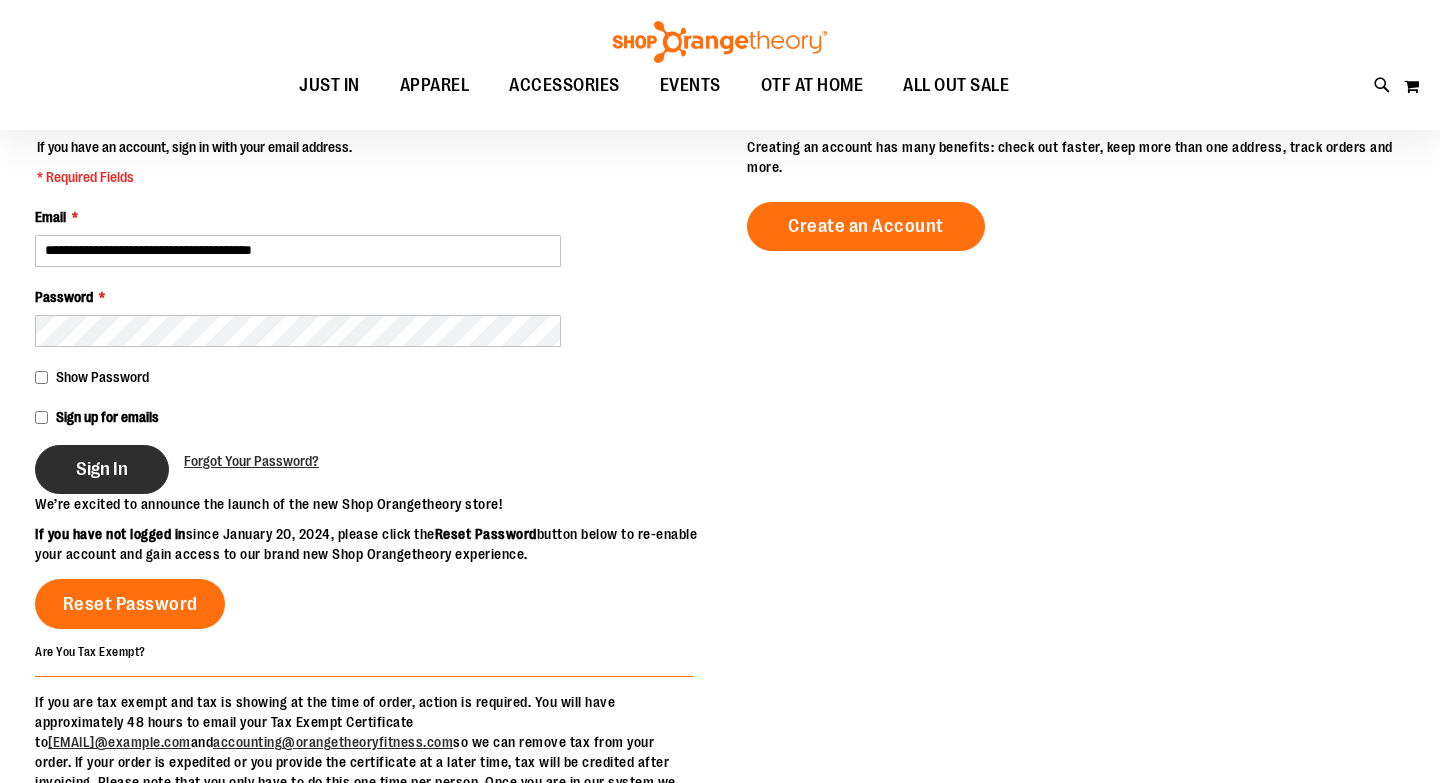 click on "Sign In" at bounding box center (102, 469) 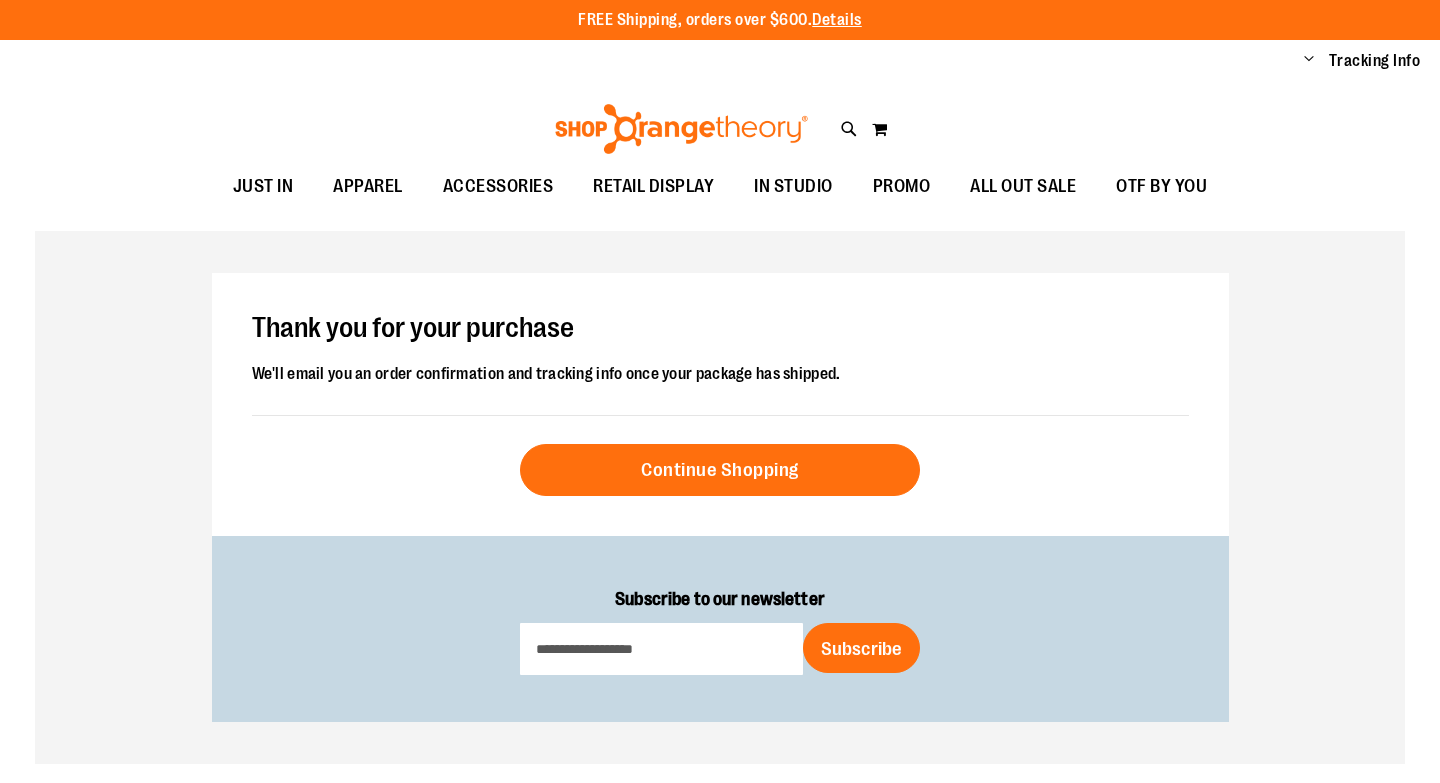 scroll, scrollTop: 0, scrollLeft: 0, axis: both 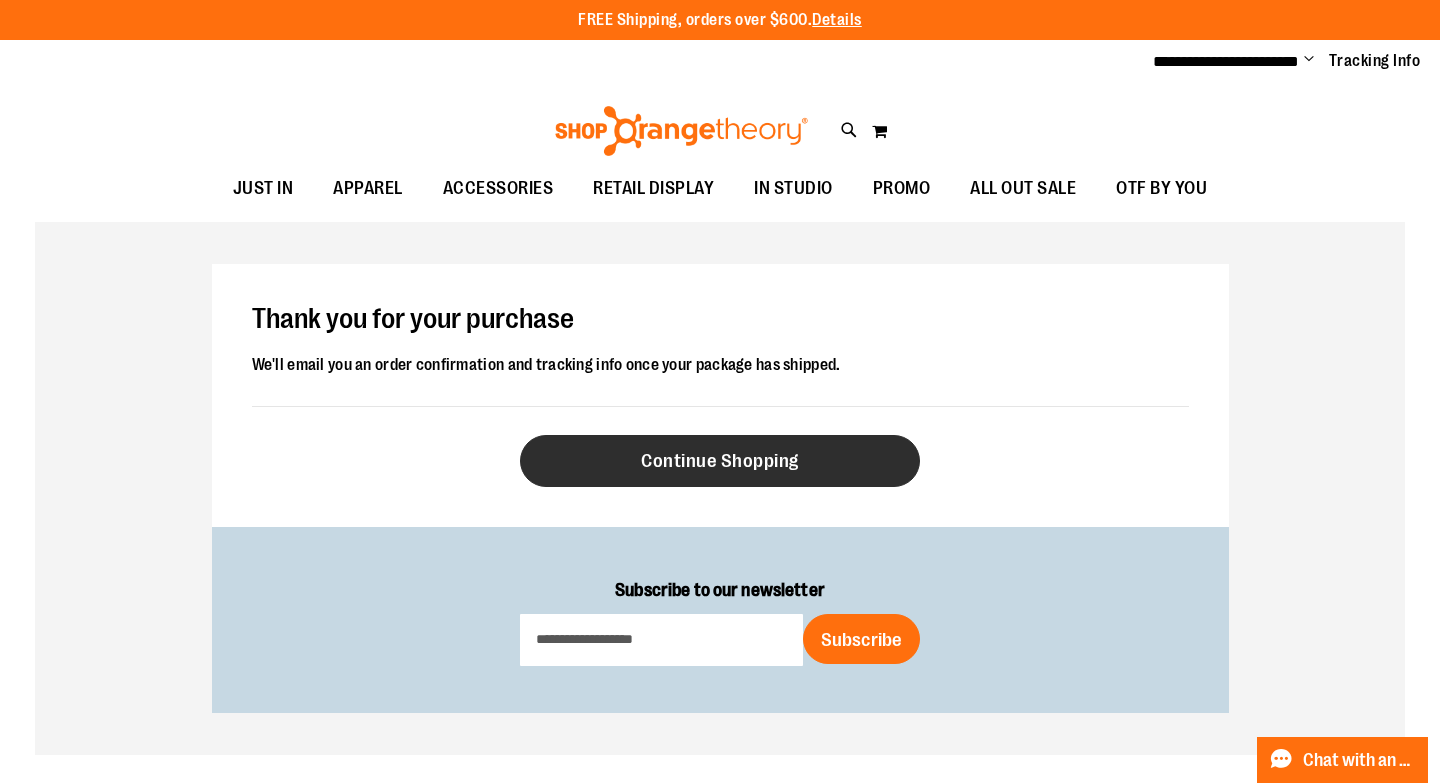 type on "**********" 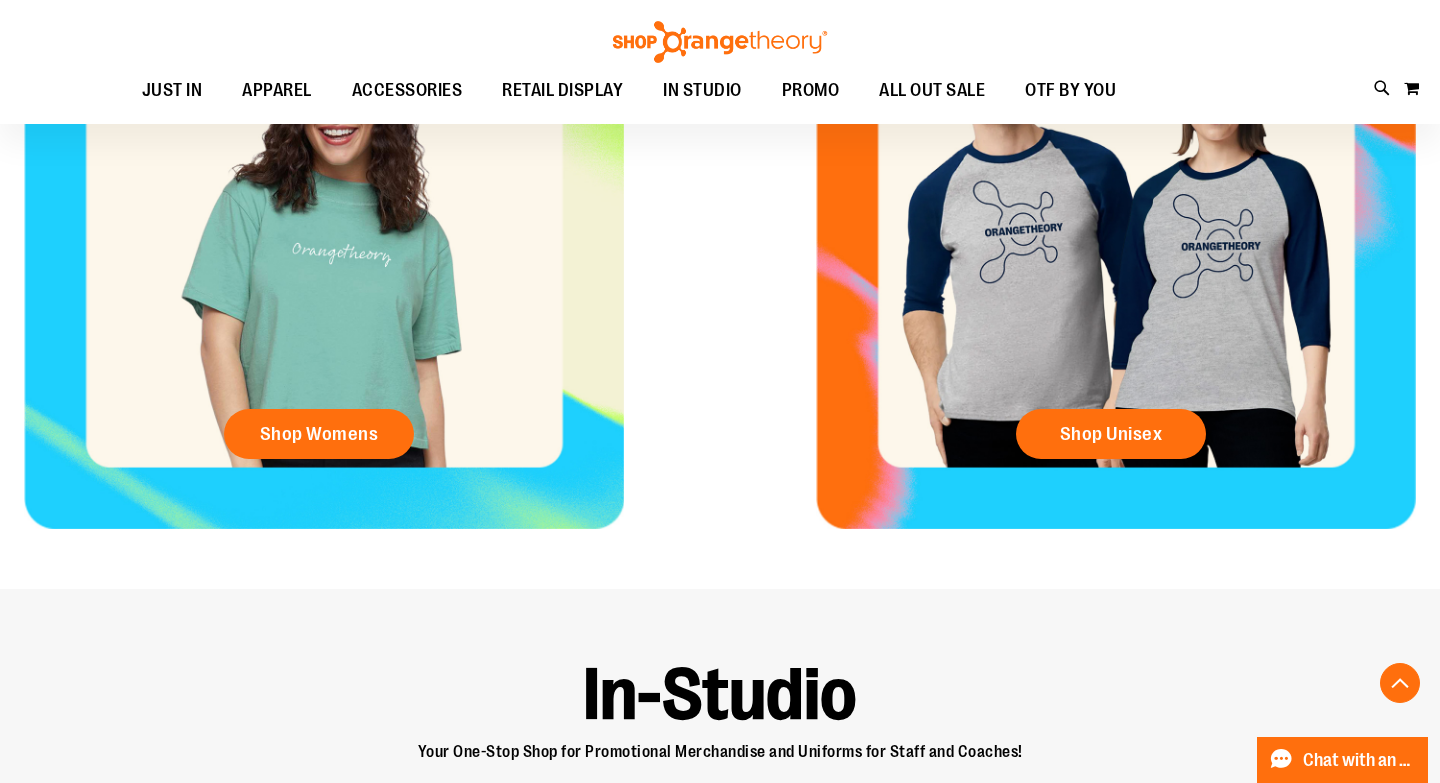 scroll, scrollTop: 968, scrollLeft: 0, axis: vertical 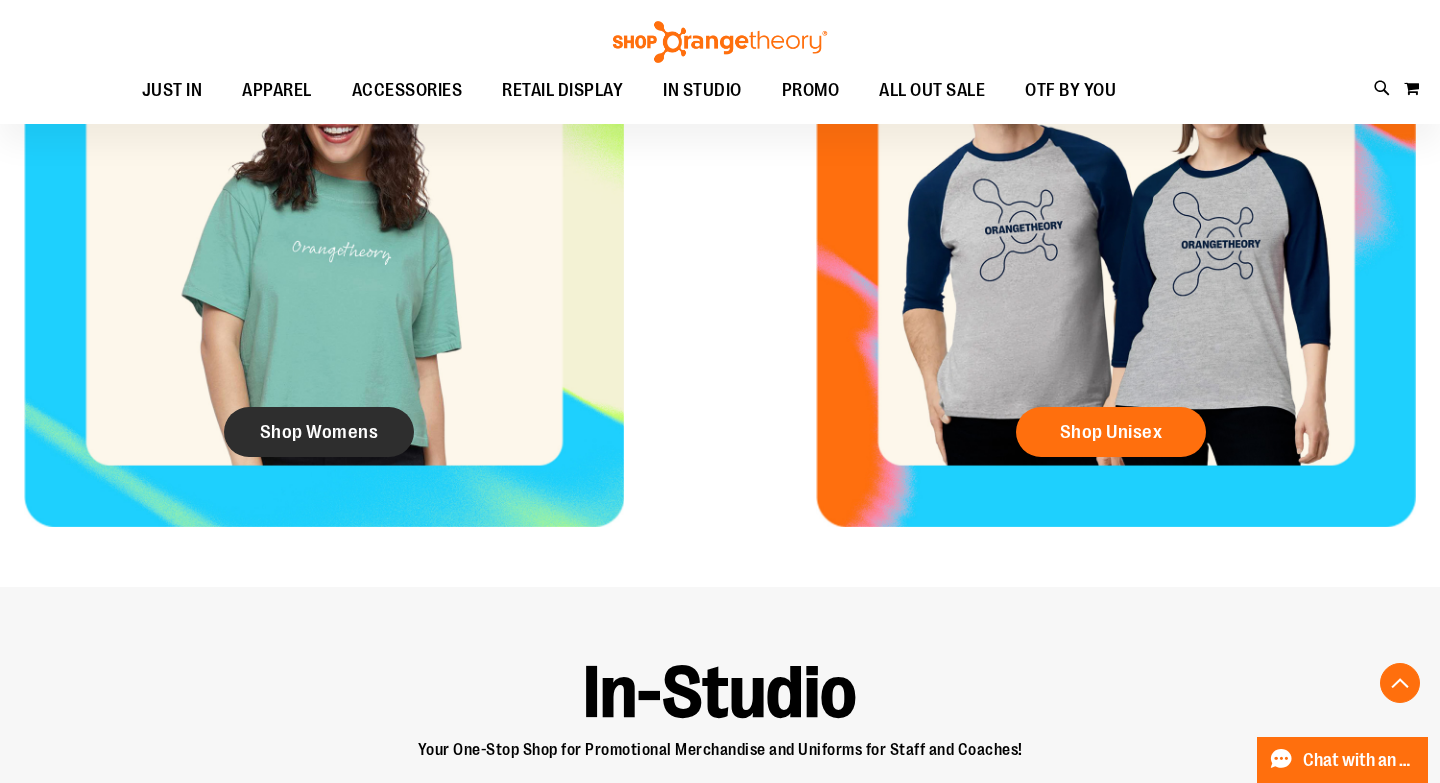 type on "**********" 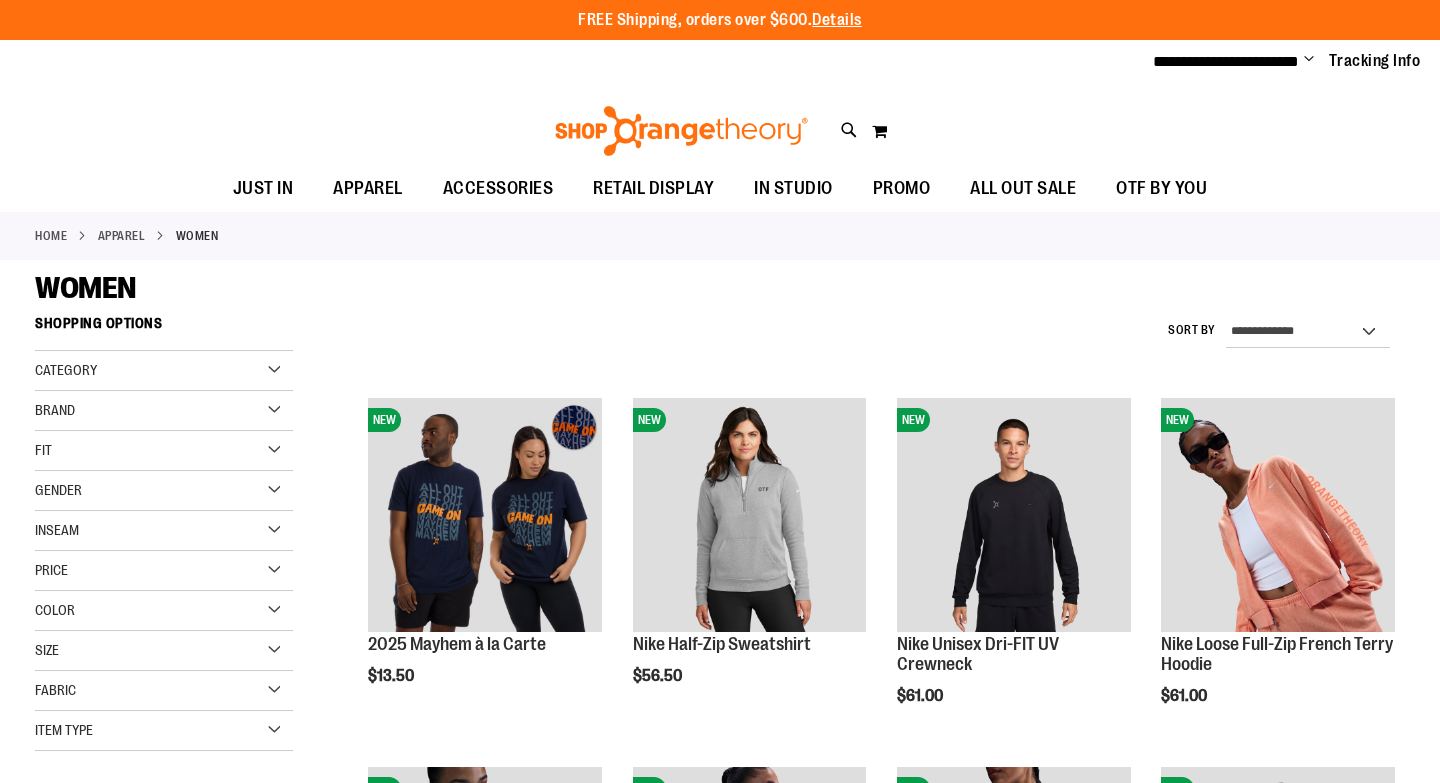 scroll, scrollTop: 0, scrollLeft: 0, axis: both 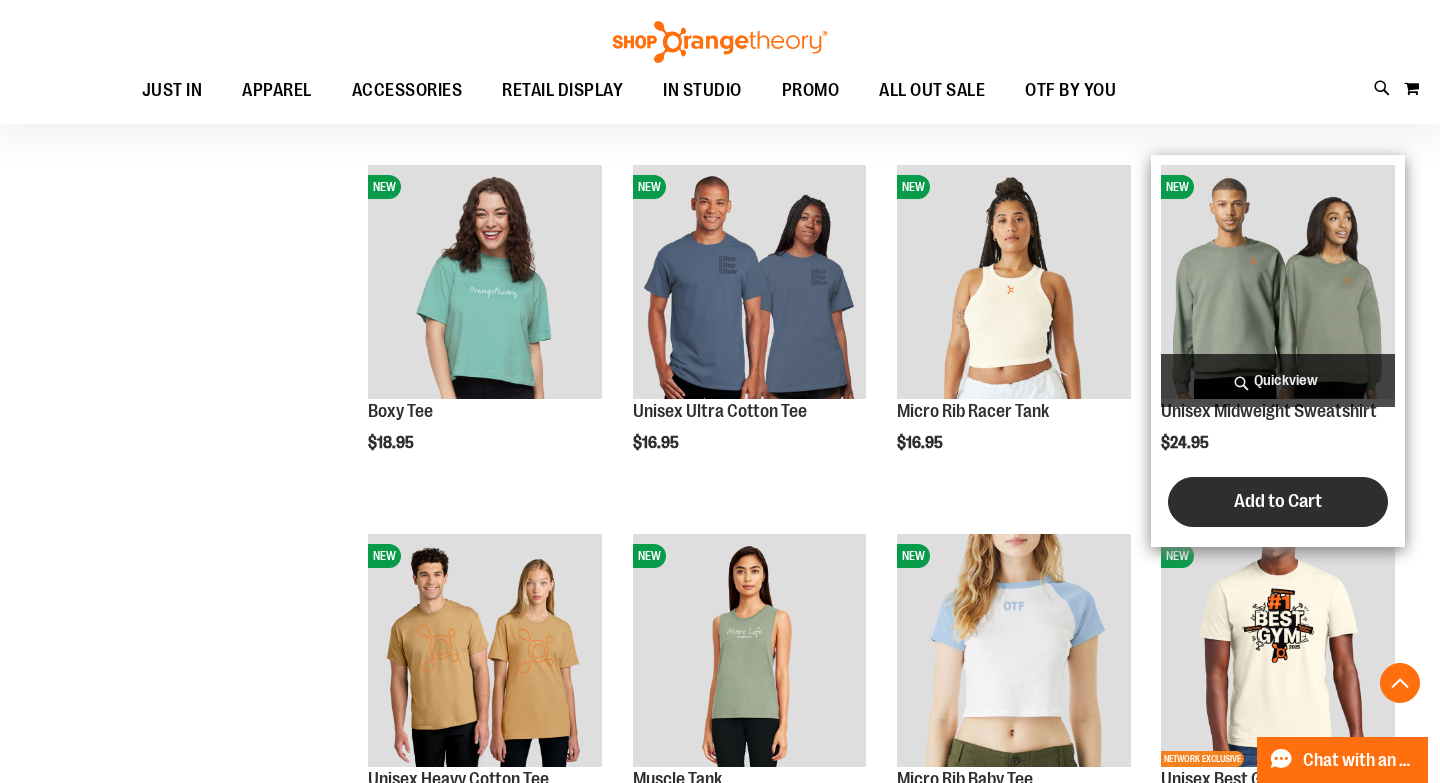 type on "**********" 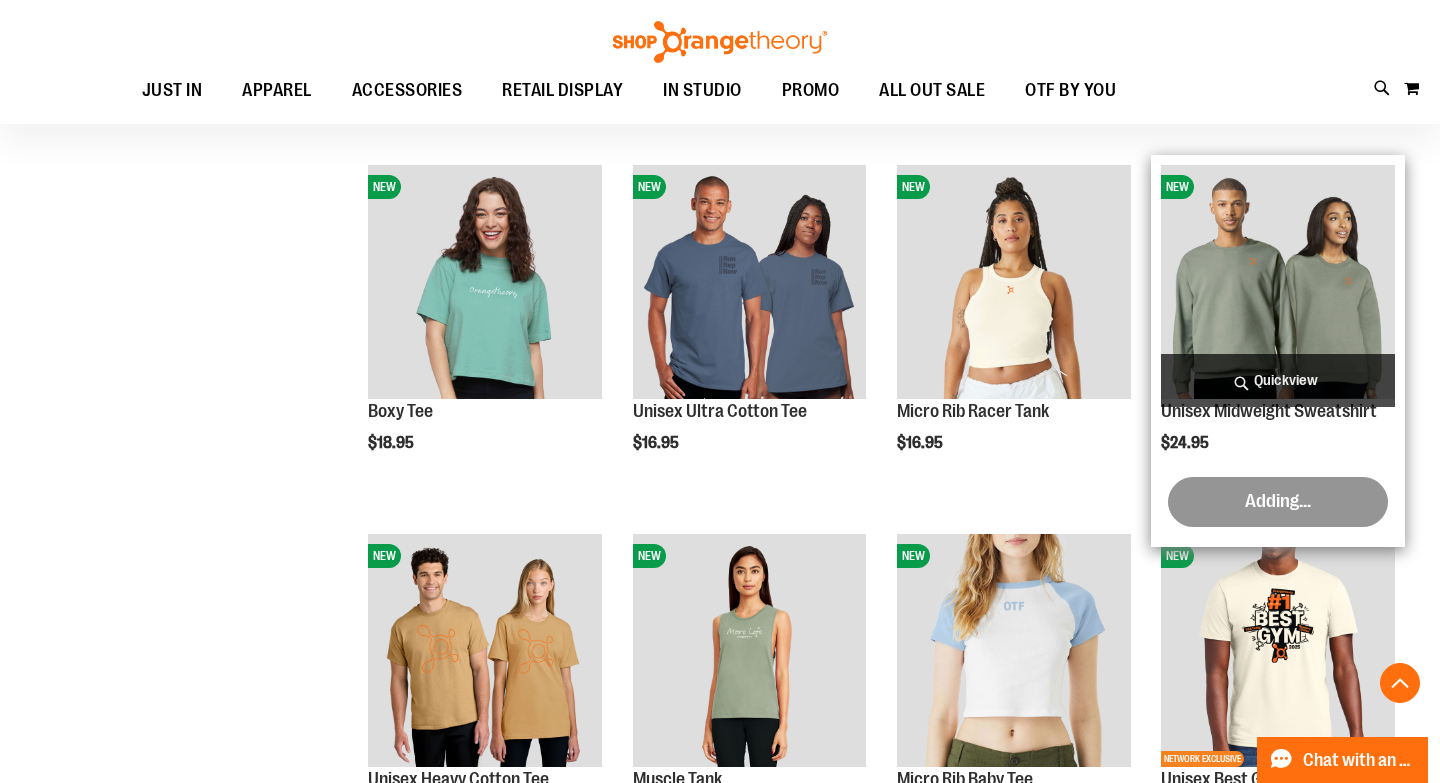click on "Adding..." at bounding box center [1278, 502] 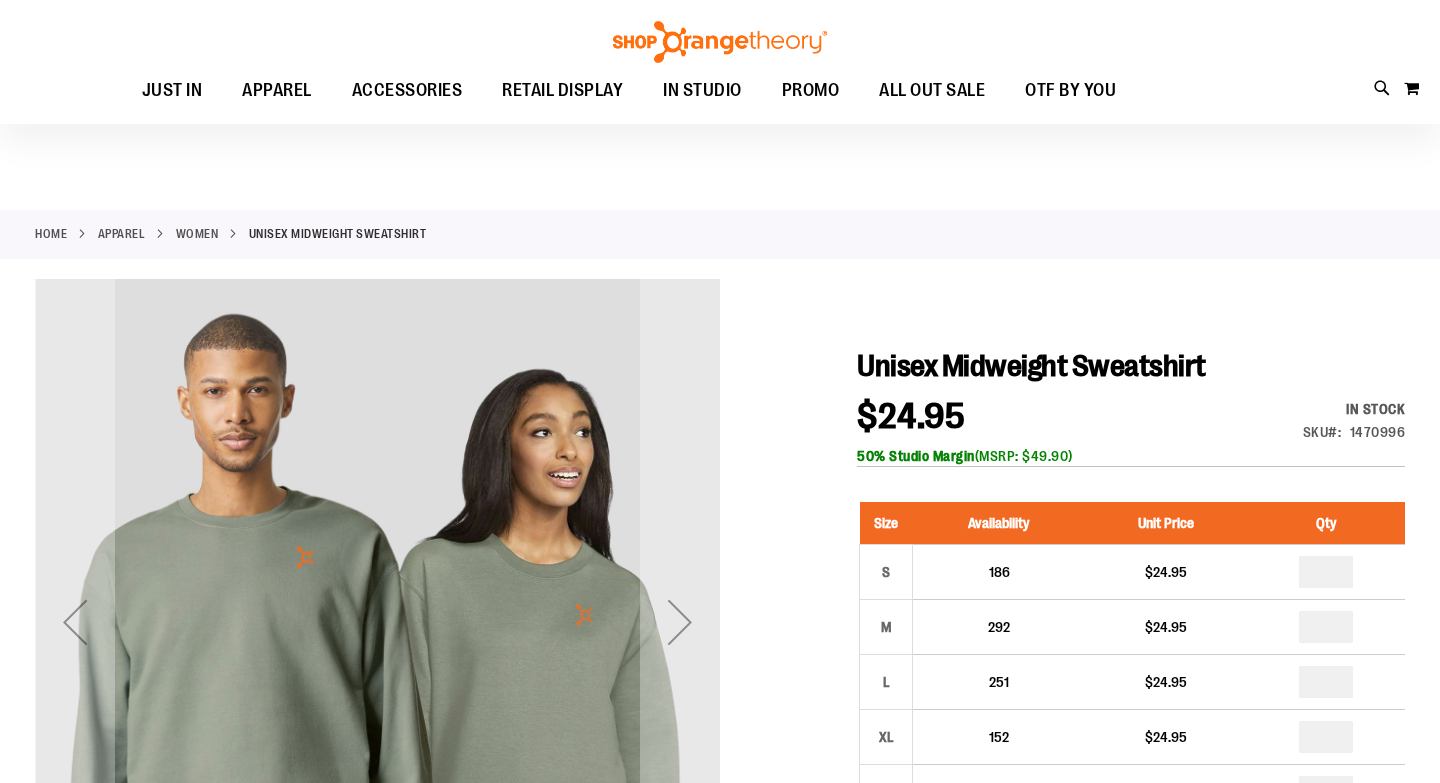 scroll, scrollTop: 316, scrollLeft: 0, axis: vertical 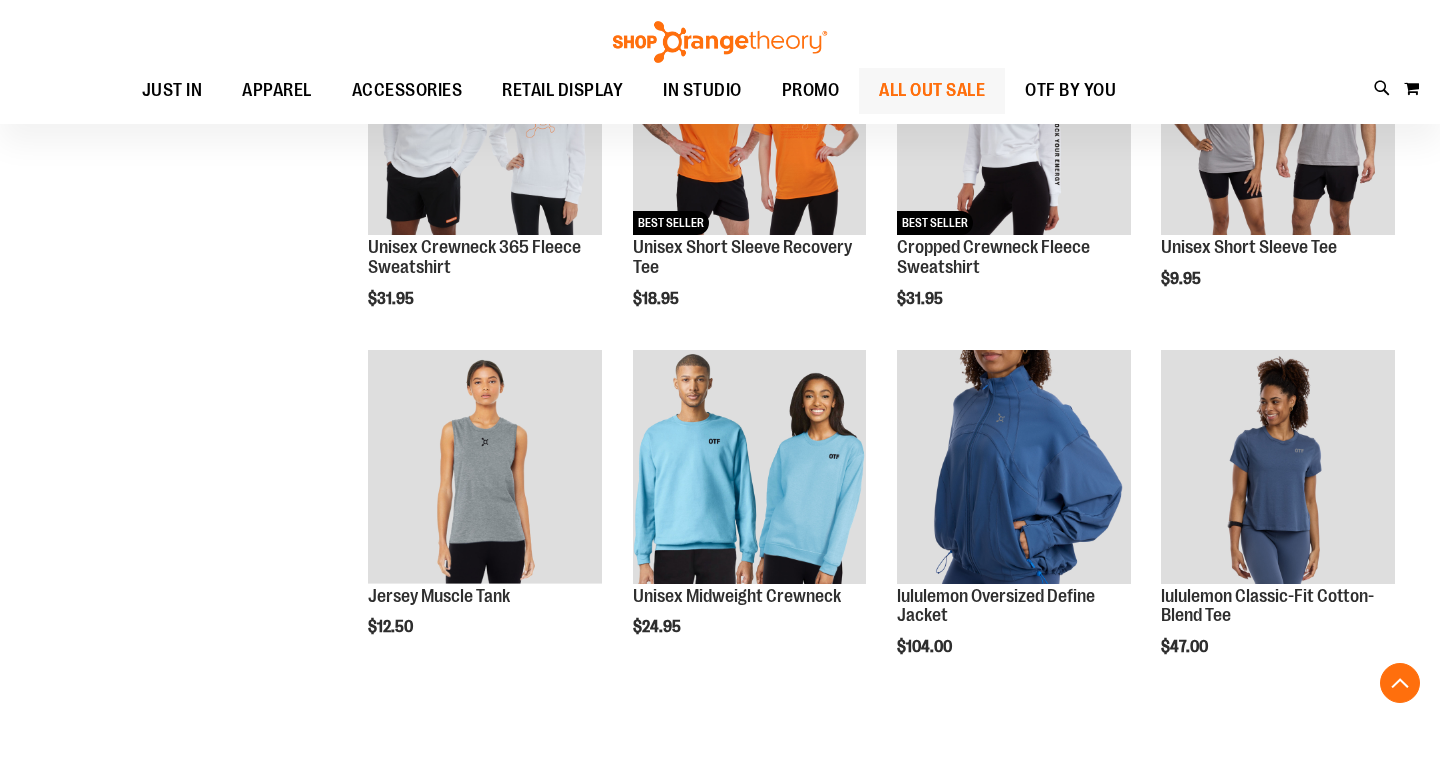 type on "**********" 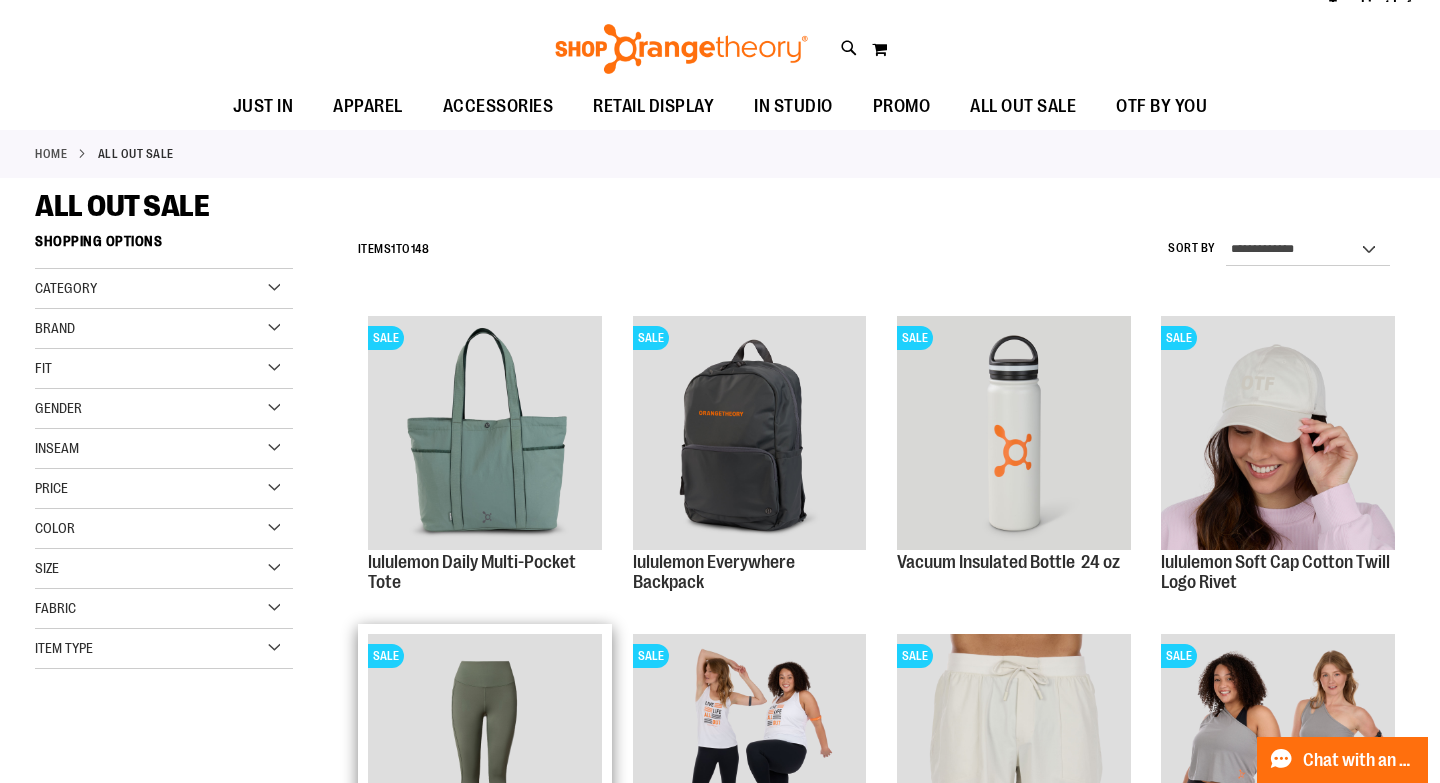 scroll, scrollTop: 0, scrollLeft: 0, axis: both 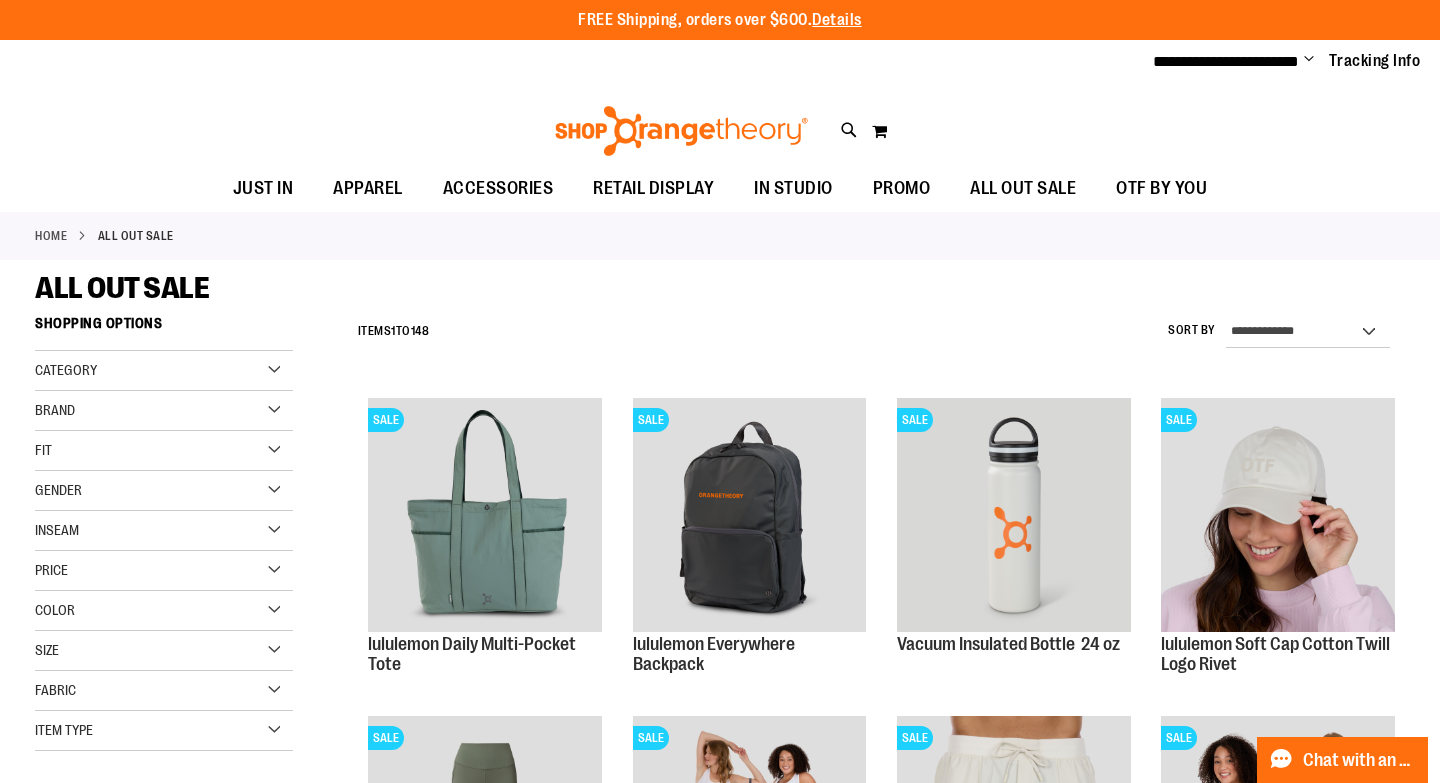 type on "**********" 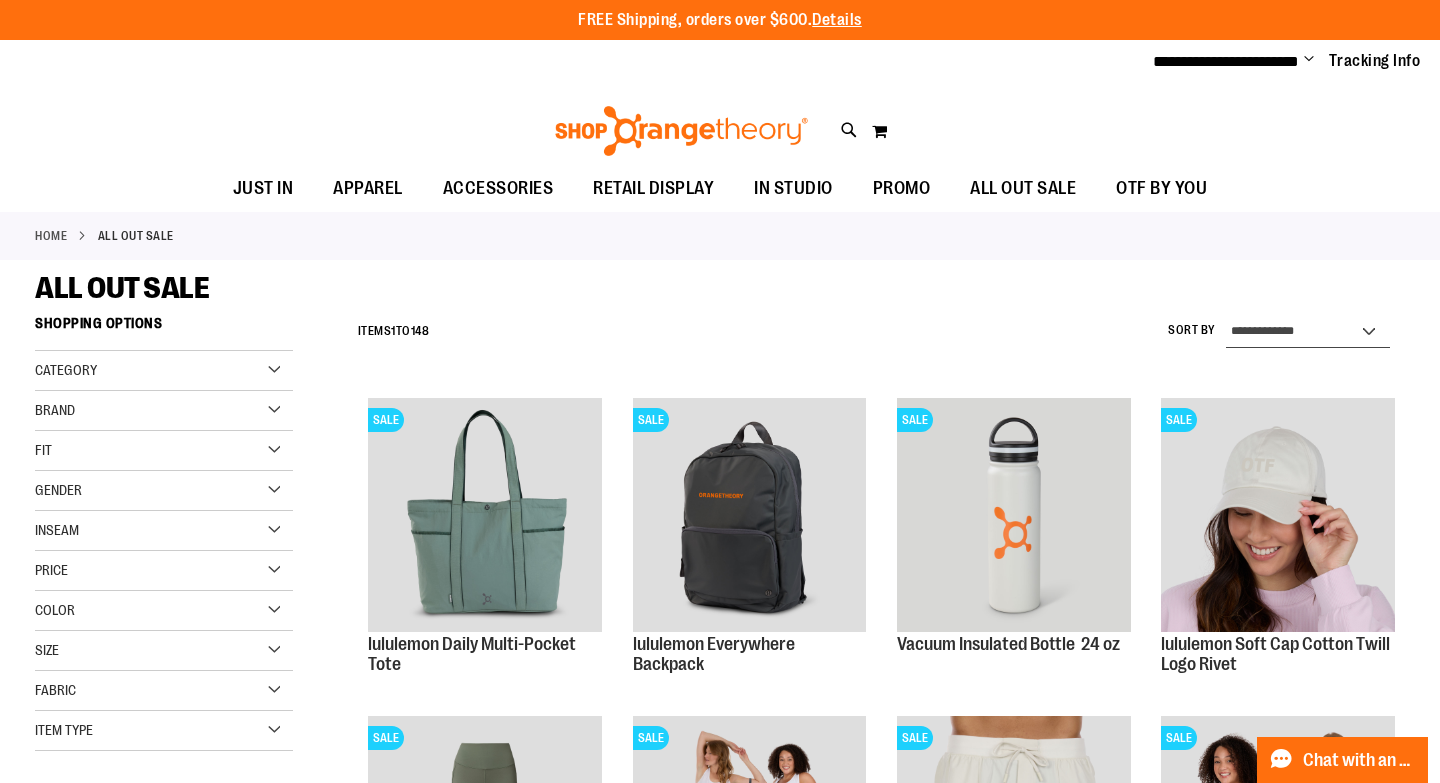 click on "**********" at bounding box center [1308, 332] 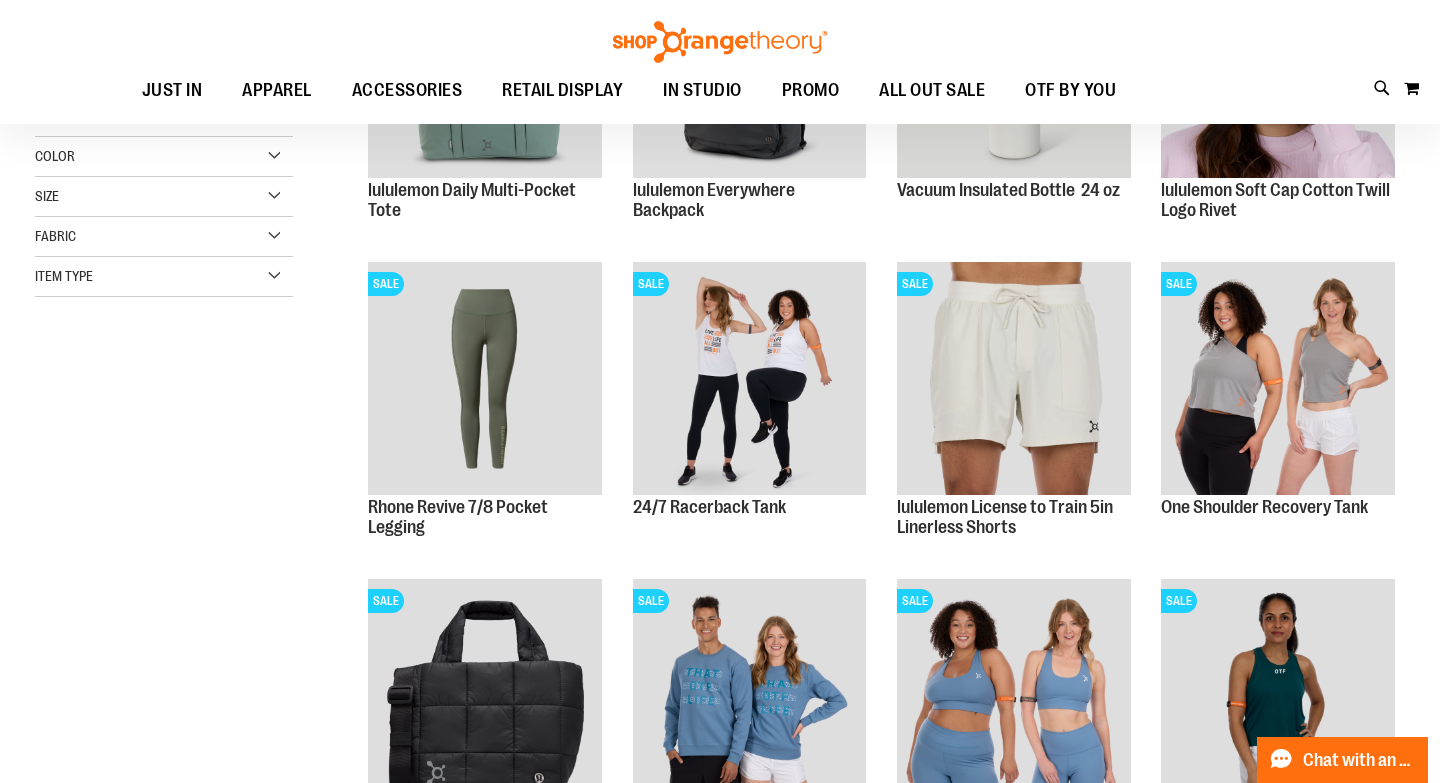 scroll, scrollTop: 0, scrollLeft: 0, axis: both 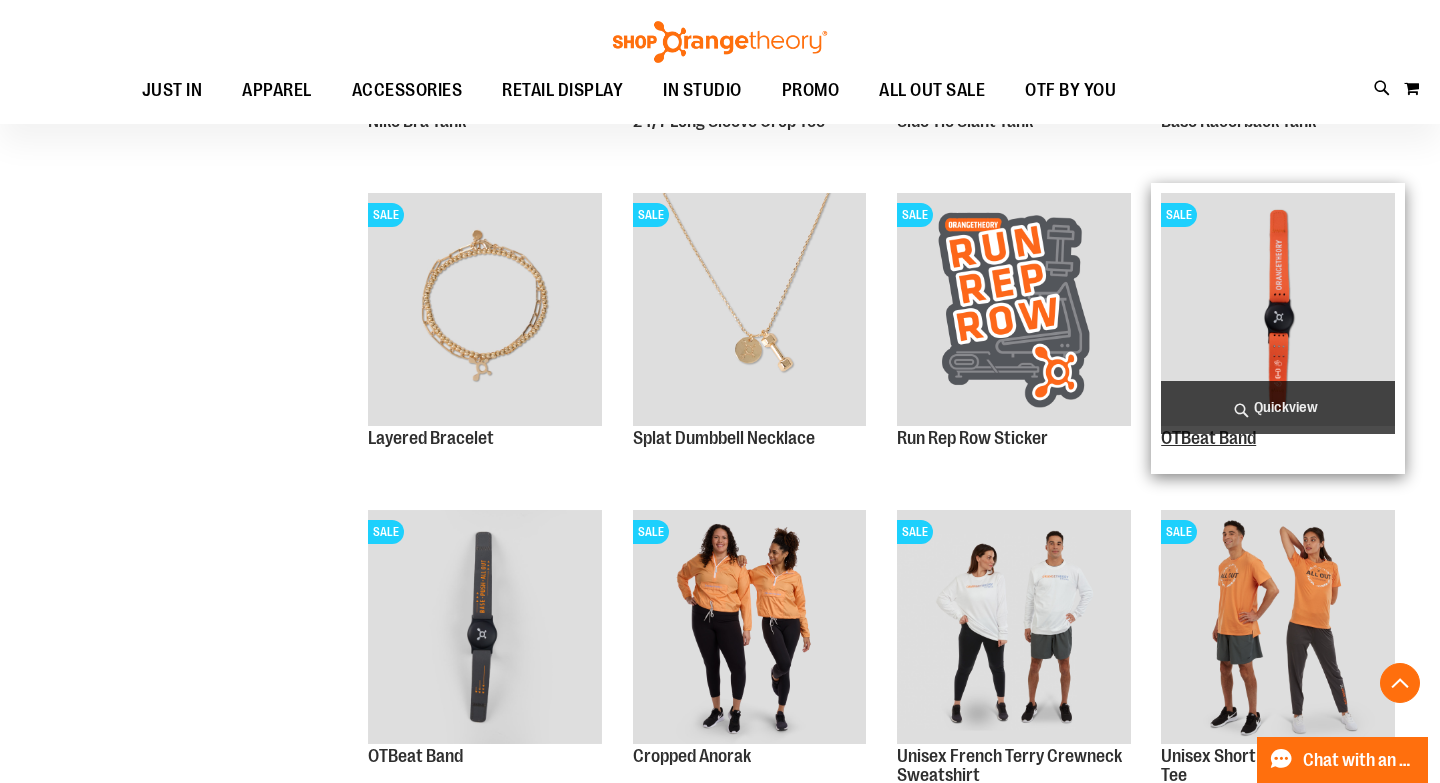 click on "OTBeat Band" at bounding box center [1208, 438] 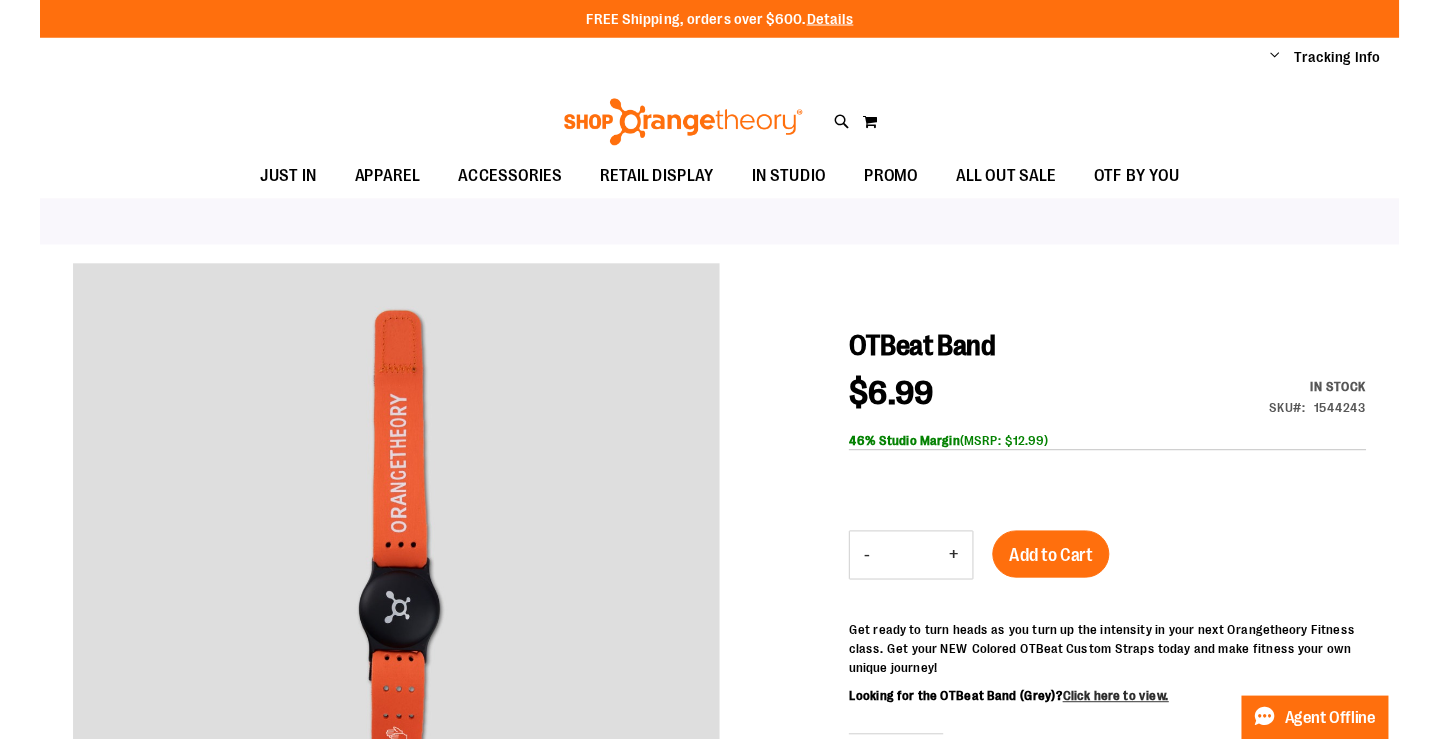 scroll, scrollTop: 0, scrollLeft: 0, axis: both 